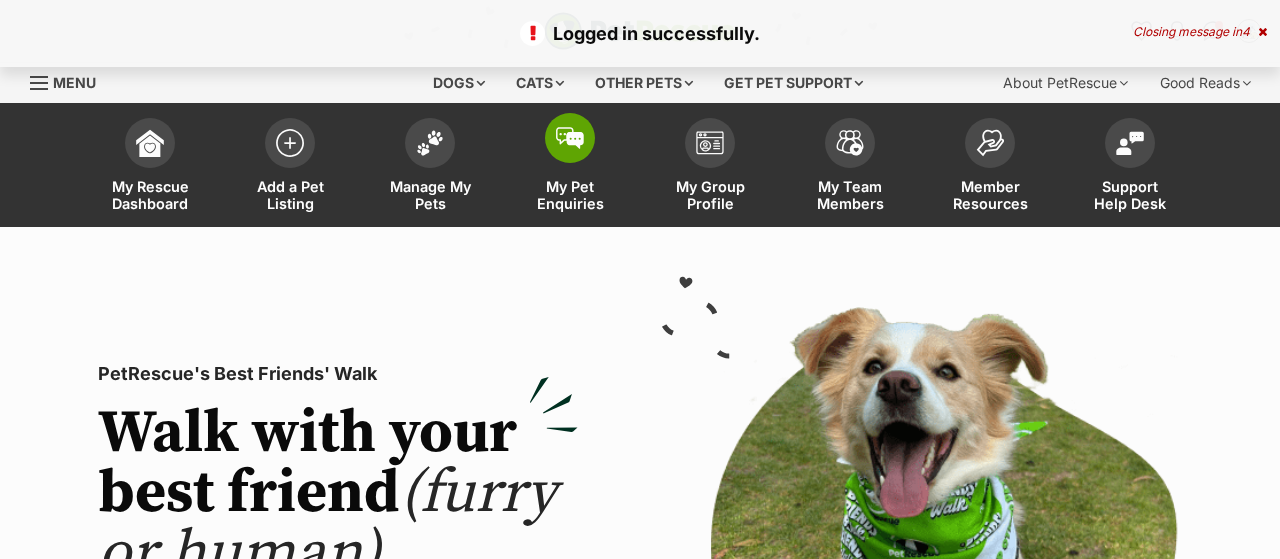 click on "My Pet Enquiries" at bounding box center (570, 195) 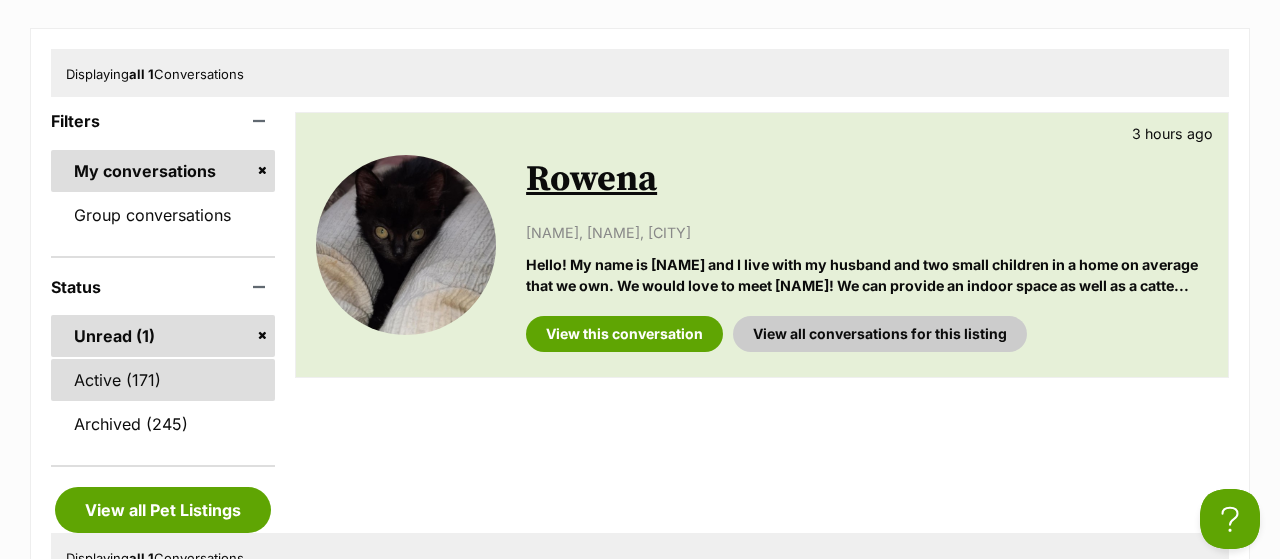 scroll, scrollTop: 0, scrollLeft: 0, axis: both 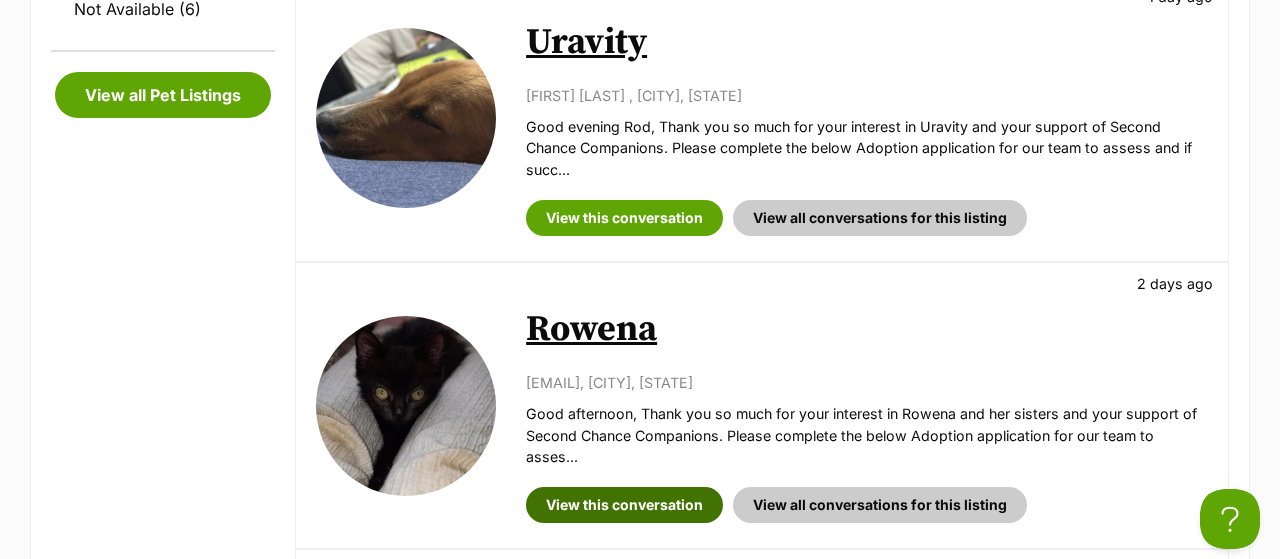 click on "View this conversation" at bounding box center [624, 505] 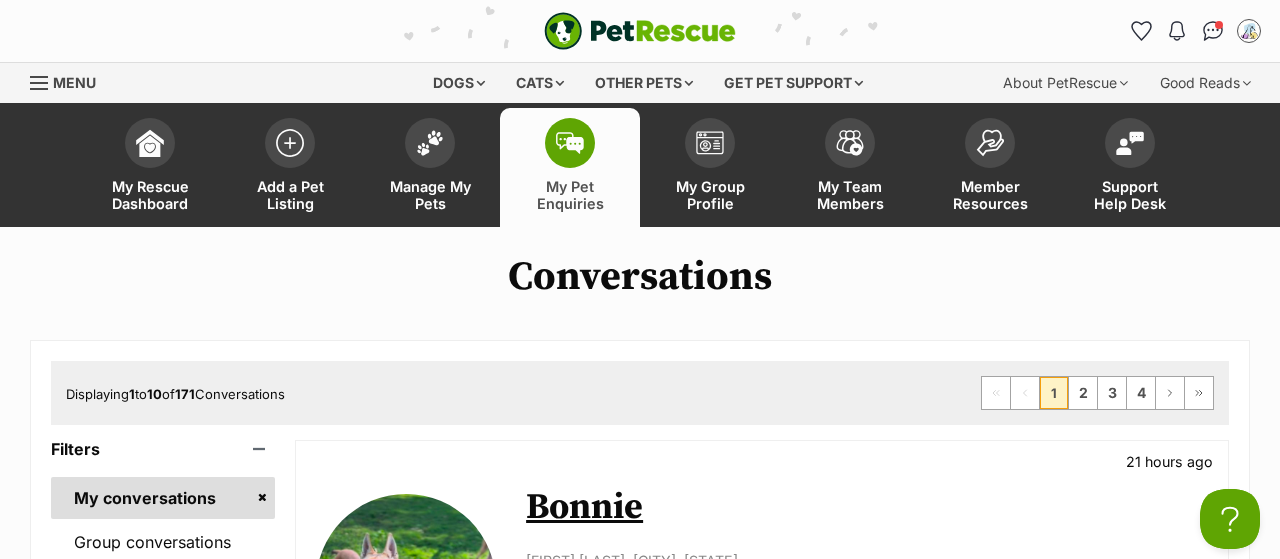 scroll, scrollTop: 208, scrollLeft: 0, axis: vertical 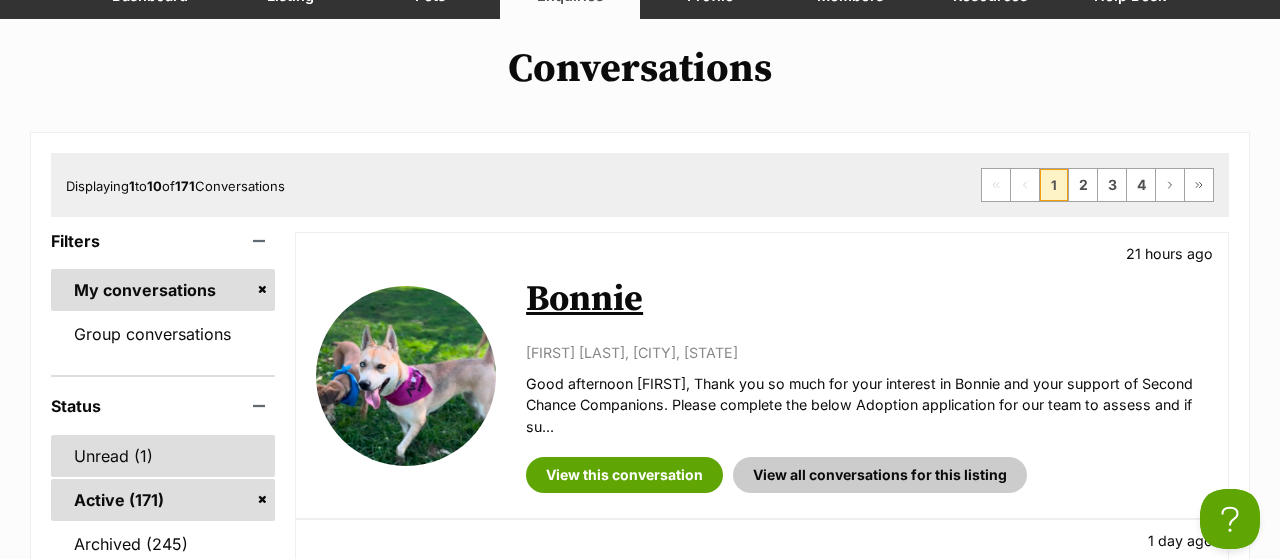 click on "Unread (1)" at bounding box center [163, 456] 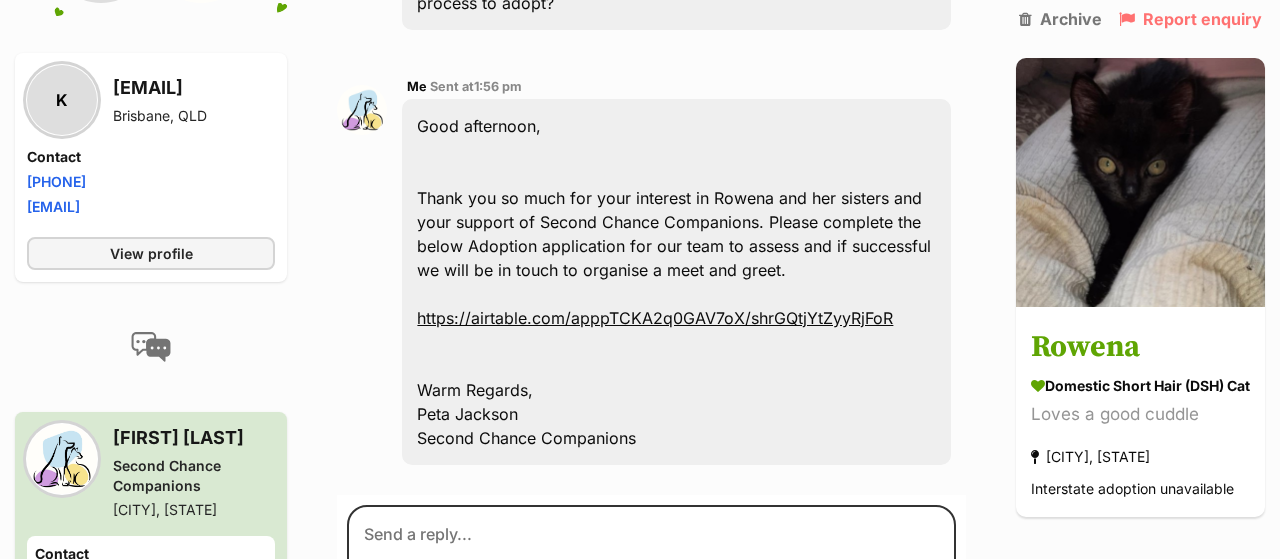 scroll, scrollTop: 728, scrollLeft: 0, axis: vertical 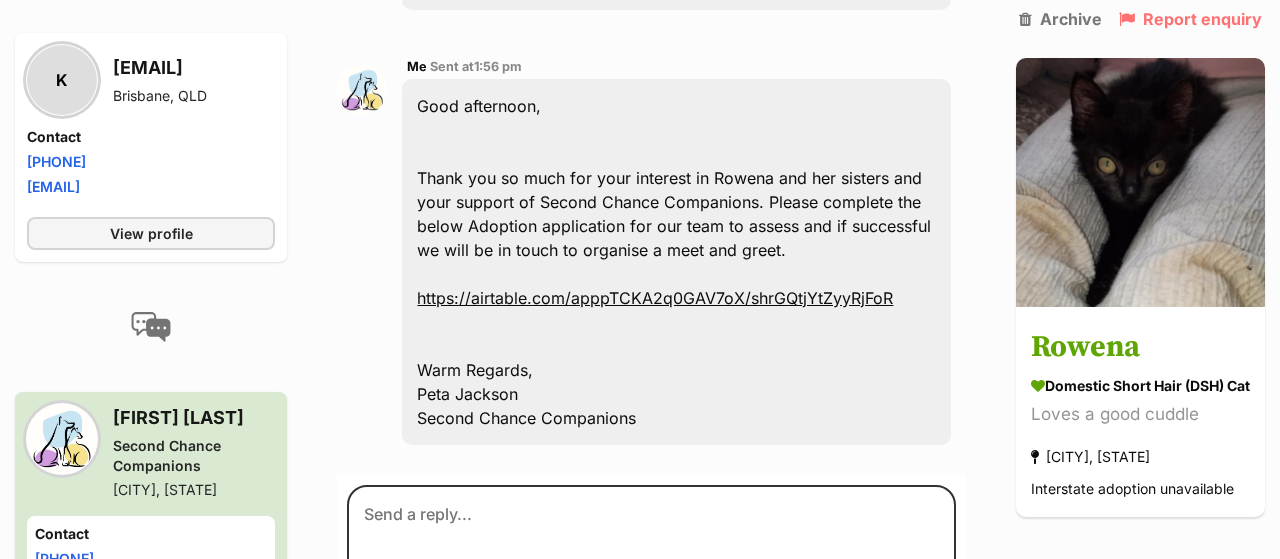 drag, startPoint x: 511, startPoint y: 177, endPoint x: 853, endPoint y: 536, distance: 495.8276 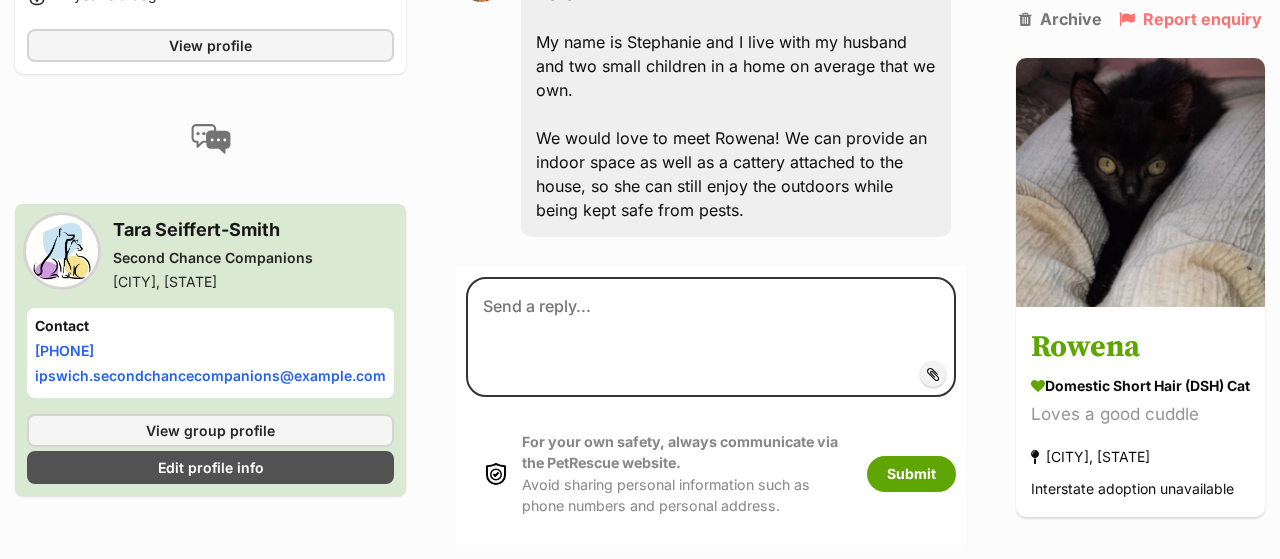 scroll, scrollTop: 728, scrollLeft: 0, axis: vertical 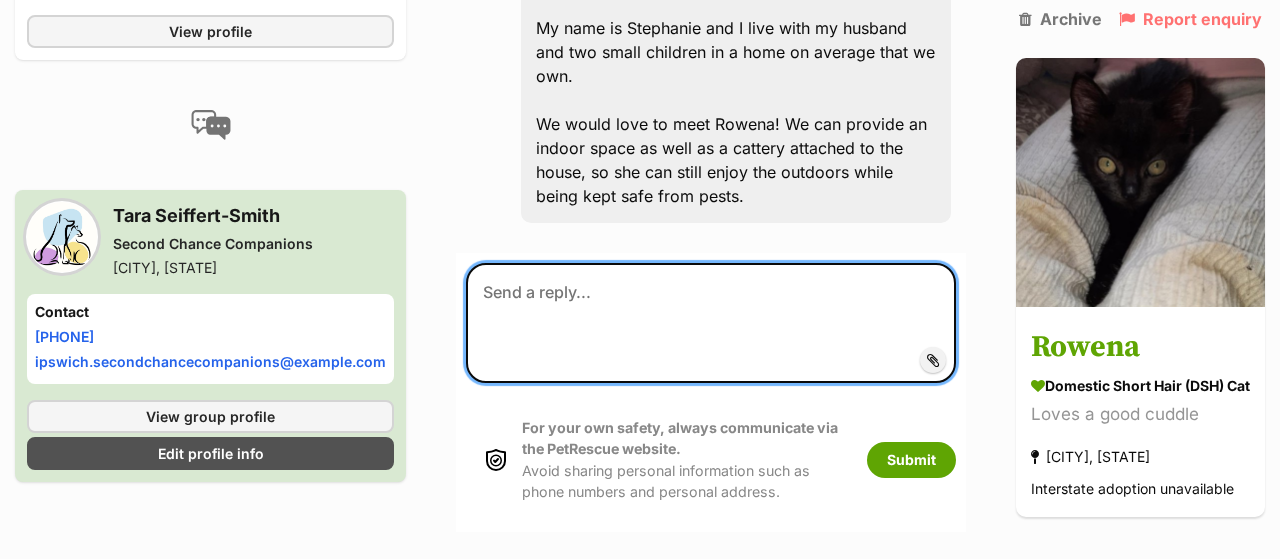 click at bounding box center (711, 323) 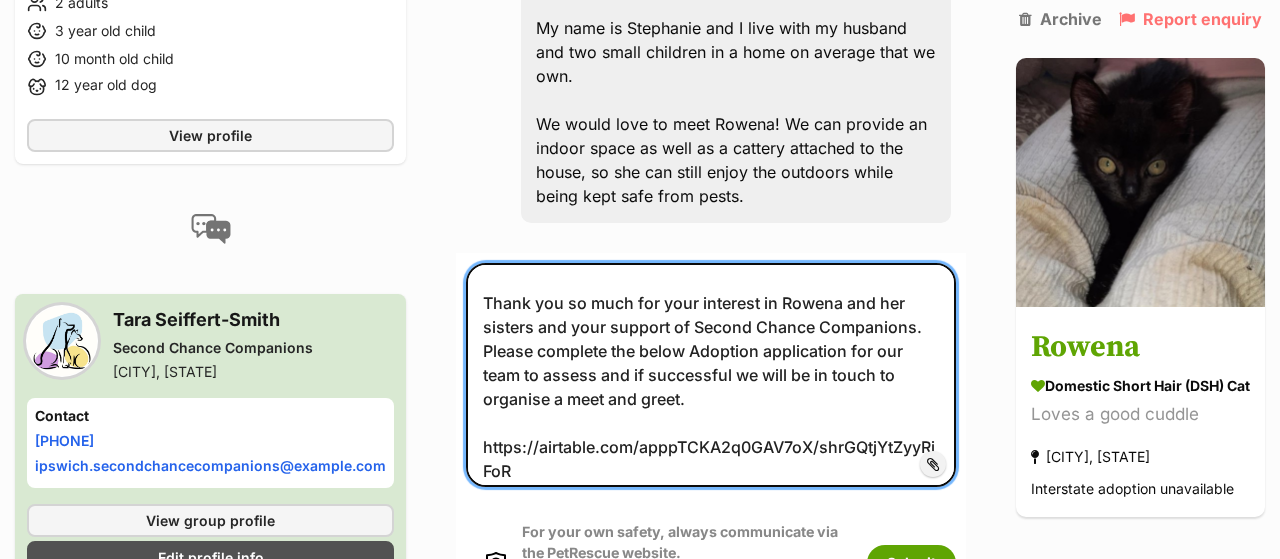scroll, scrollTop: 0, scrollLeft: 0, axis: both 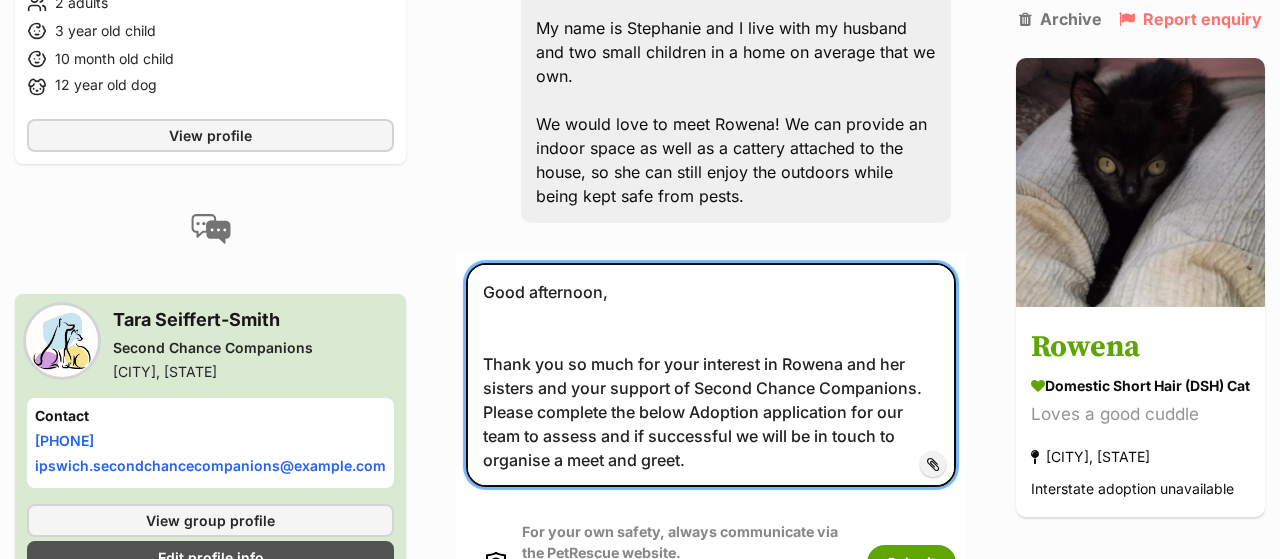 drag, startPoint x: 575, startPoint y: 267, endPoint x: 502, endPoint y: 259, distance: 73.43705 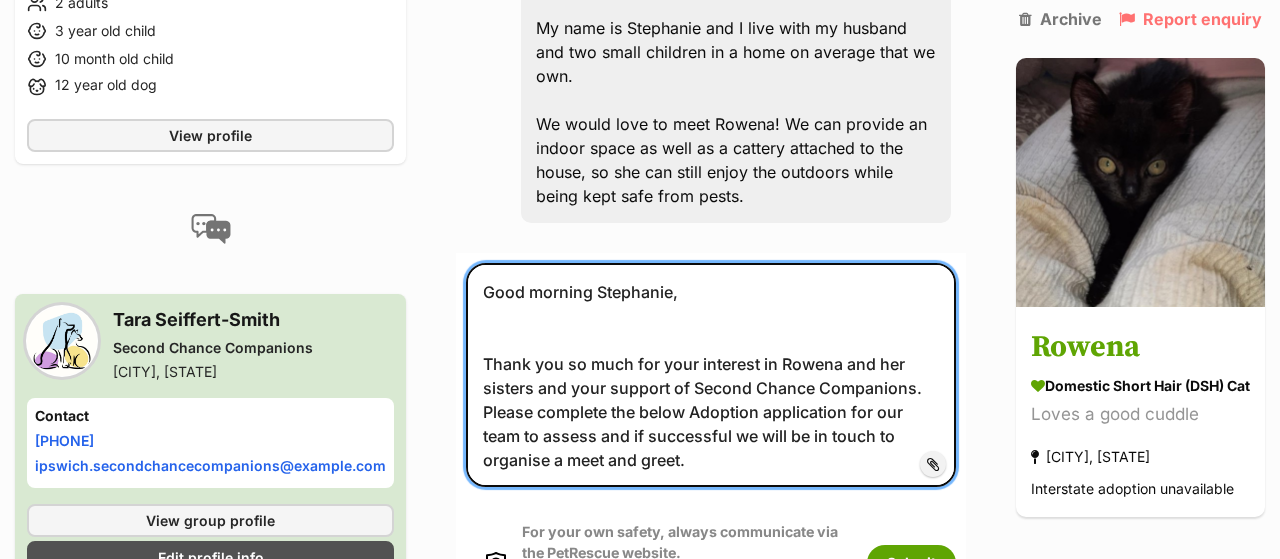 drag, startPoint x: 822, startPoint y: 341, endPoint x: 933, endPoint y: 351, distance: 111.44954 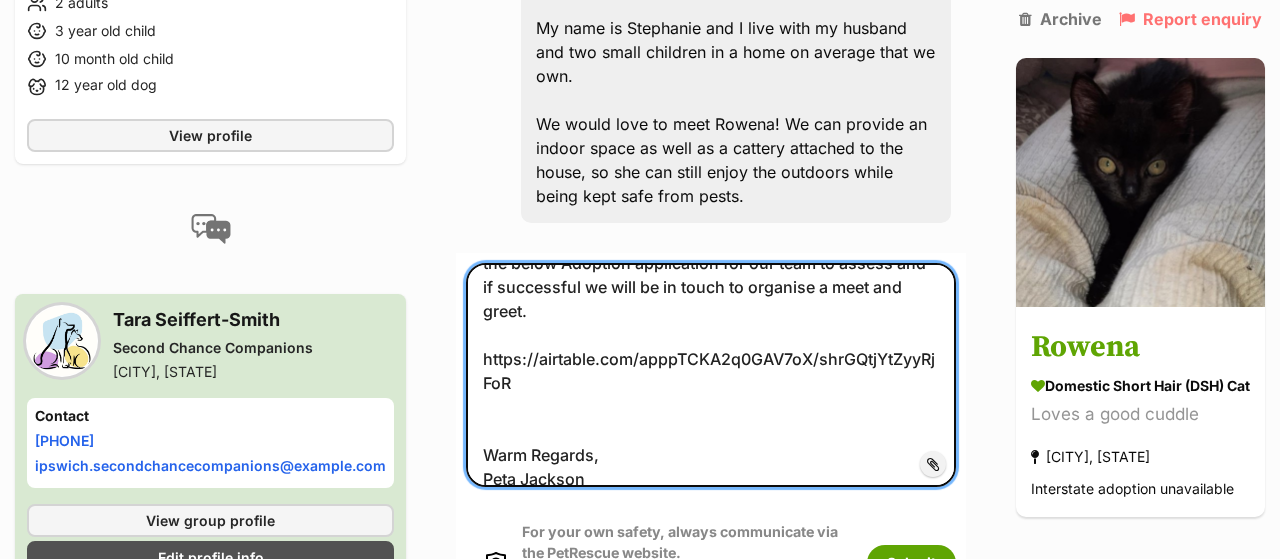 scroll, scrollTop: 170, scrollLeft: 0, axis: vertical 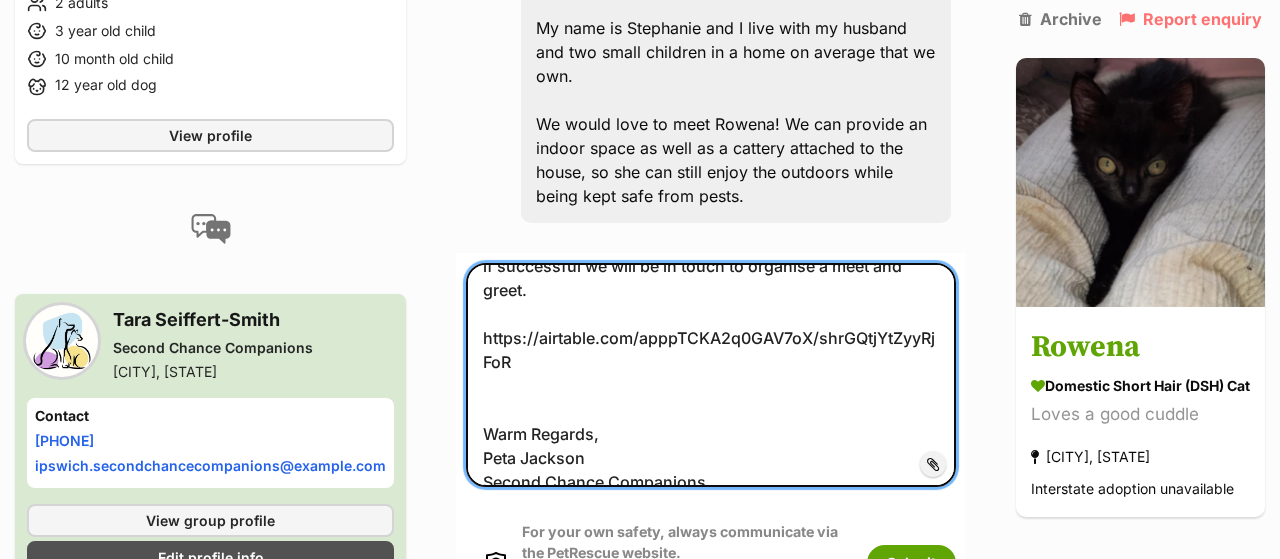 drag, startPoint x: 569, startPoint y: 408, endPoint x: 450, endPoint y: 413, distance: 119.104996 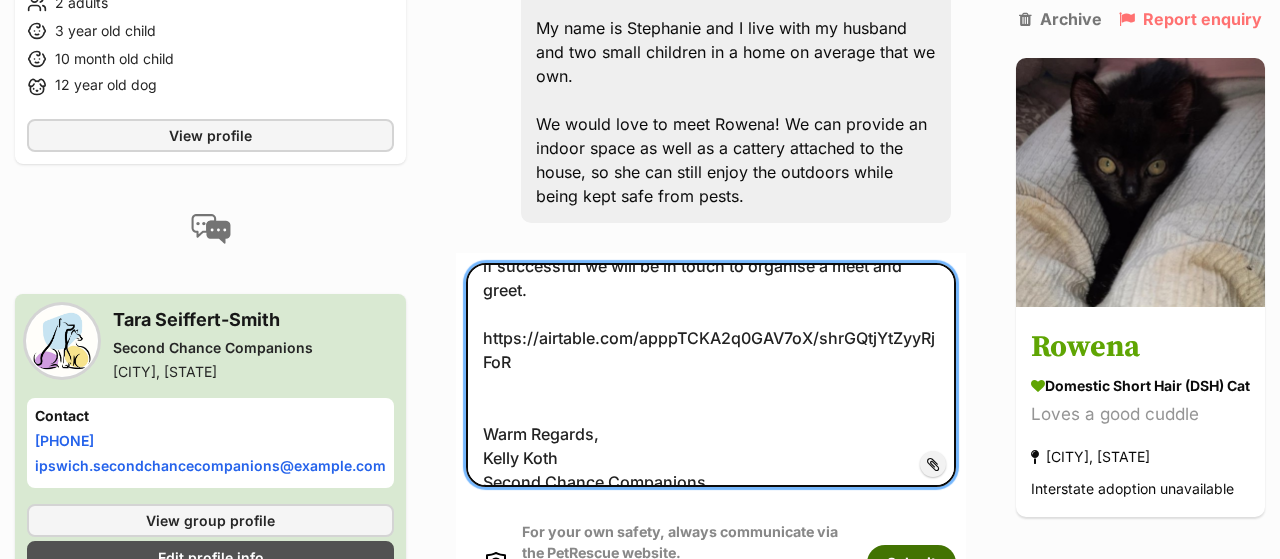 type on "Good morning Stephanie,
Thank you so much for your interest in Rowena and your support of Second Chance Companions. Please complete the below Adoption application for our team to assess and if successful we will be in touch to organise a meet and greet.
https://airtable.com/apppTCKA2q0GAV7oX/shrGQtjYtZyyRjFoR
Warm Regards,
Kelly Koth
Second Chance Companions" 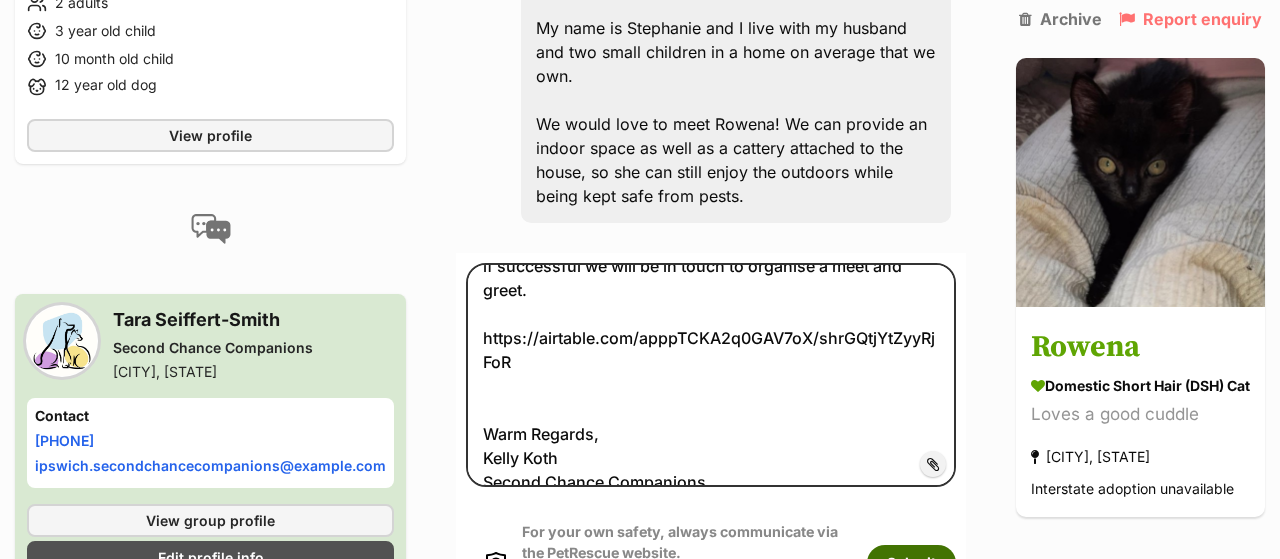 click on "Submit" at bounding box center (911, 563) 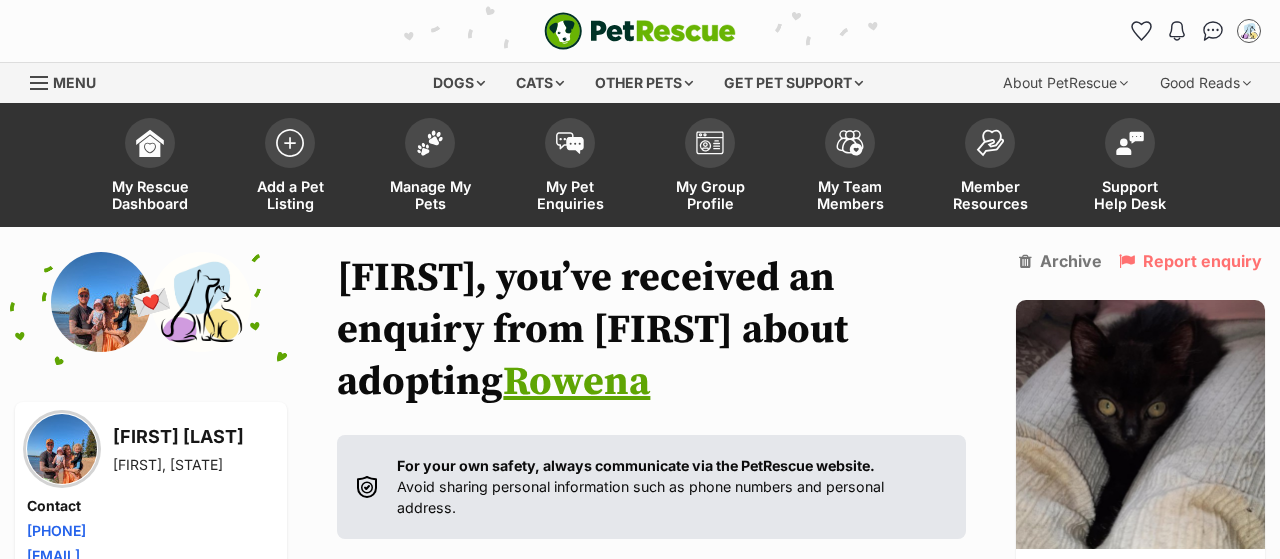 scroll, scrollTop: 728, scrollLeft: 0, axis: vertical 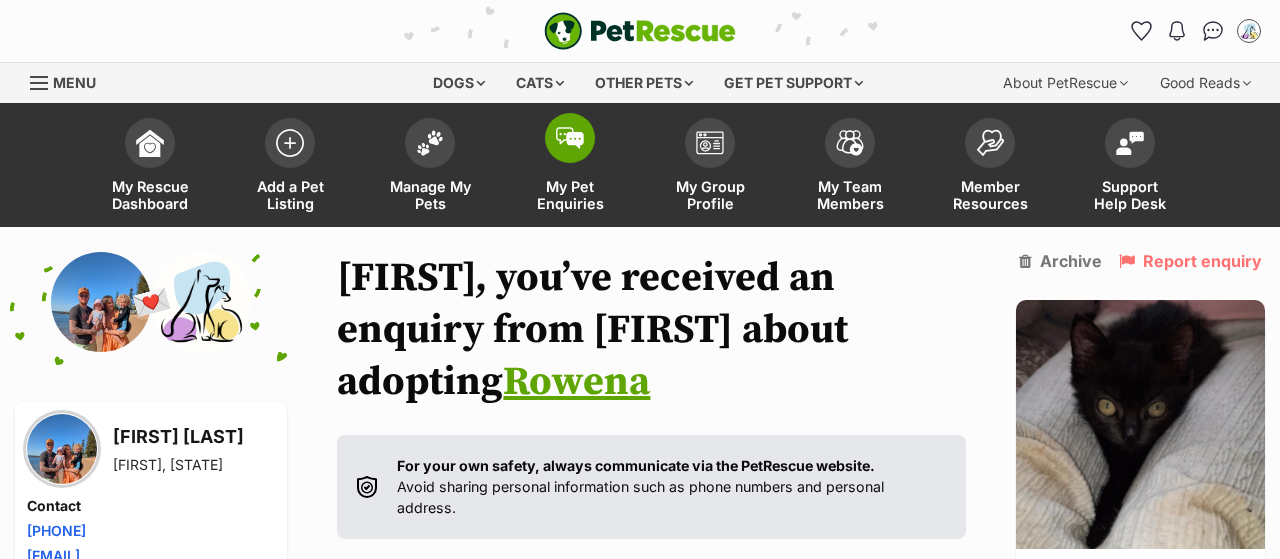 click on "My Pet Enquiries" at bounding box center (570, 195) 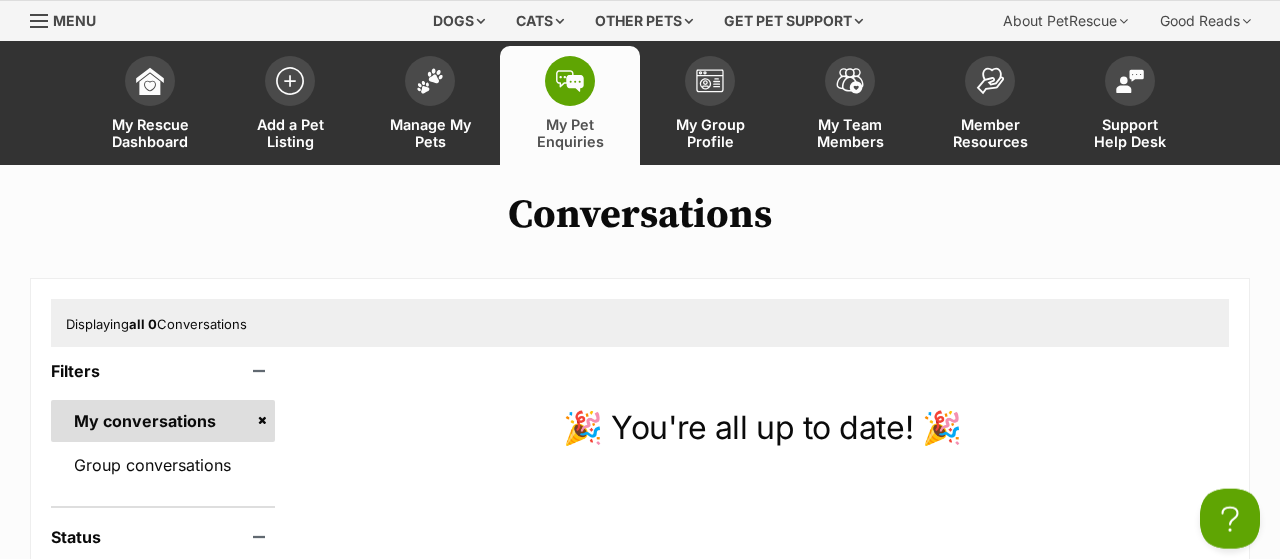 scroll, scrollTop: 0, scrollLeft: 0, axis: both 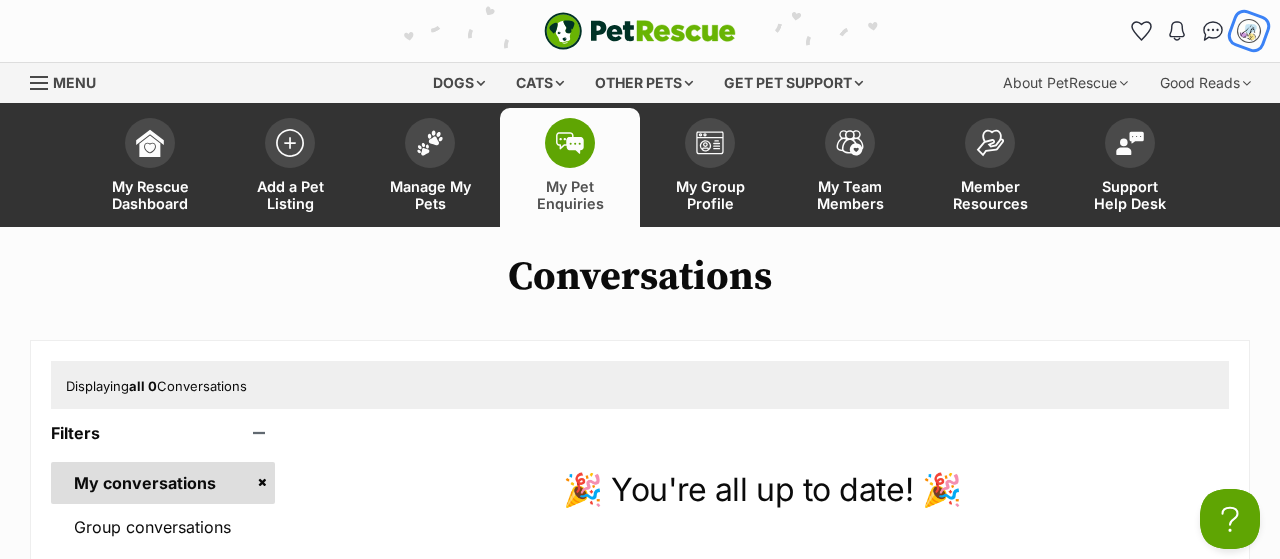 click at bounding box center (1249, 31) 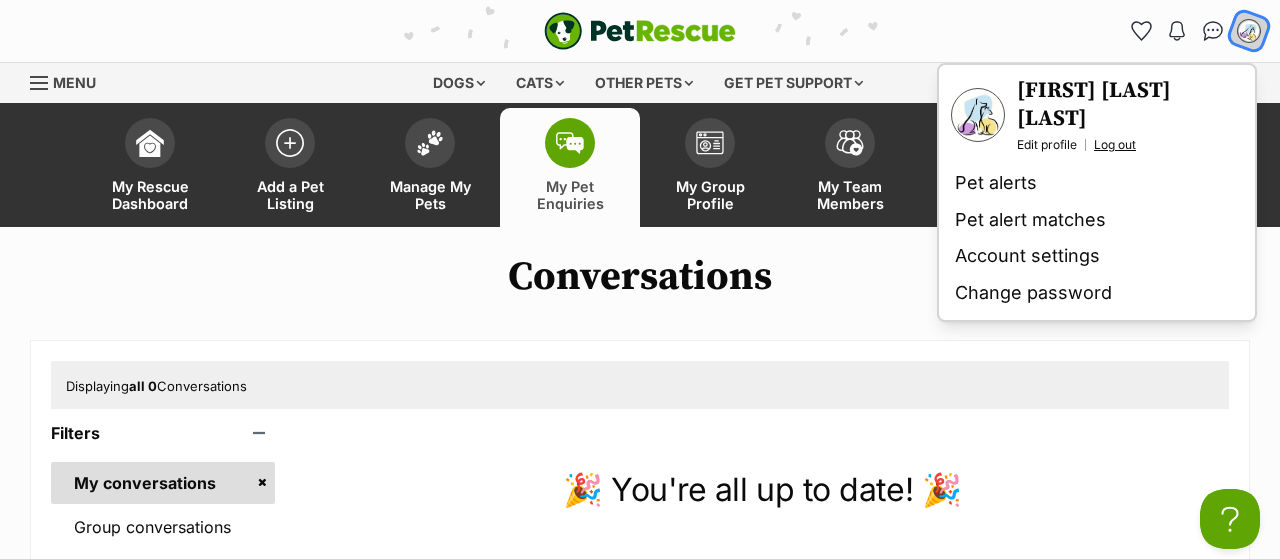 click on "Log out" at bounding box center (1115, 145) 